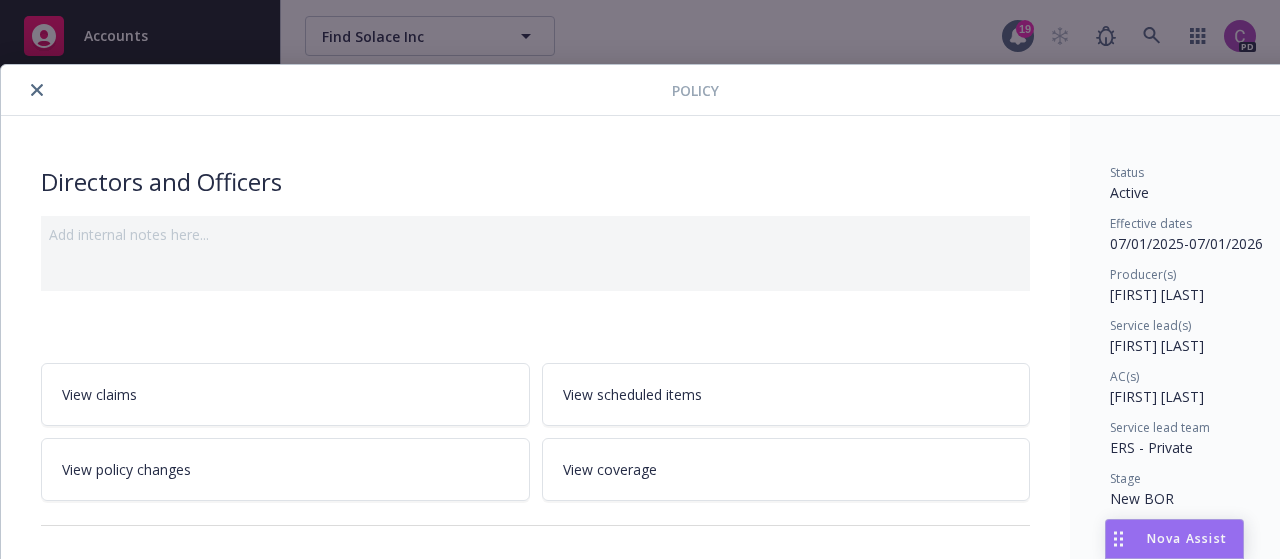 scroll, scrollTop: 0, scrollLeft: 0, axis: both 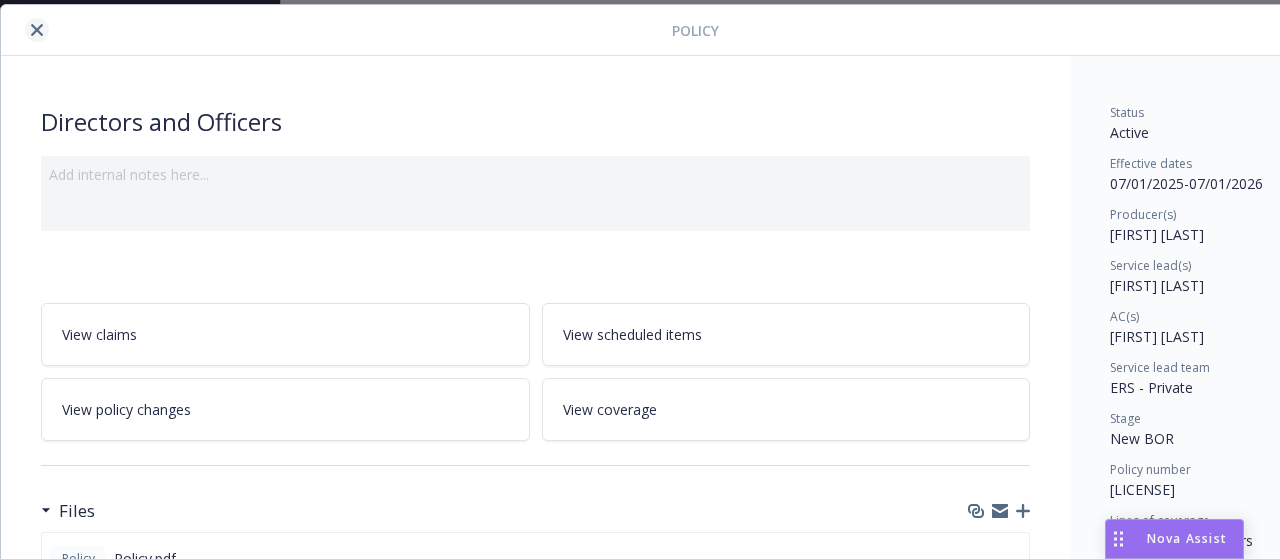 click 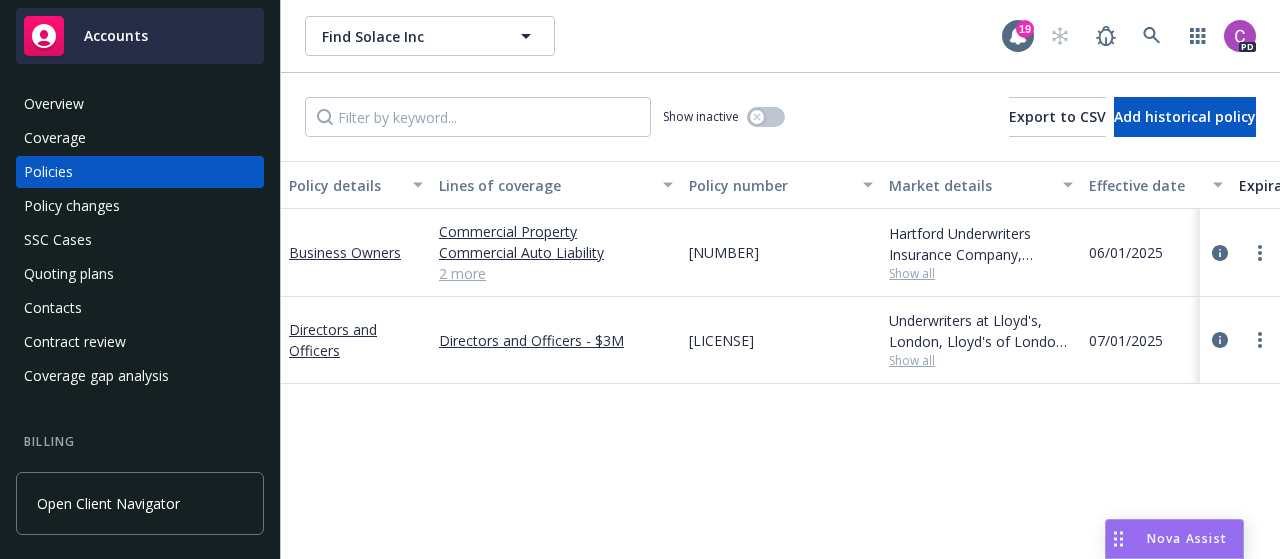 click on "Accounts" at bounding box center (116, 36) 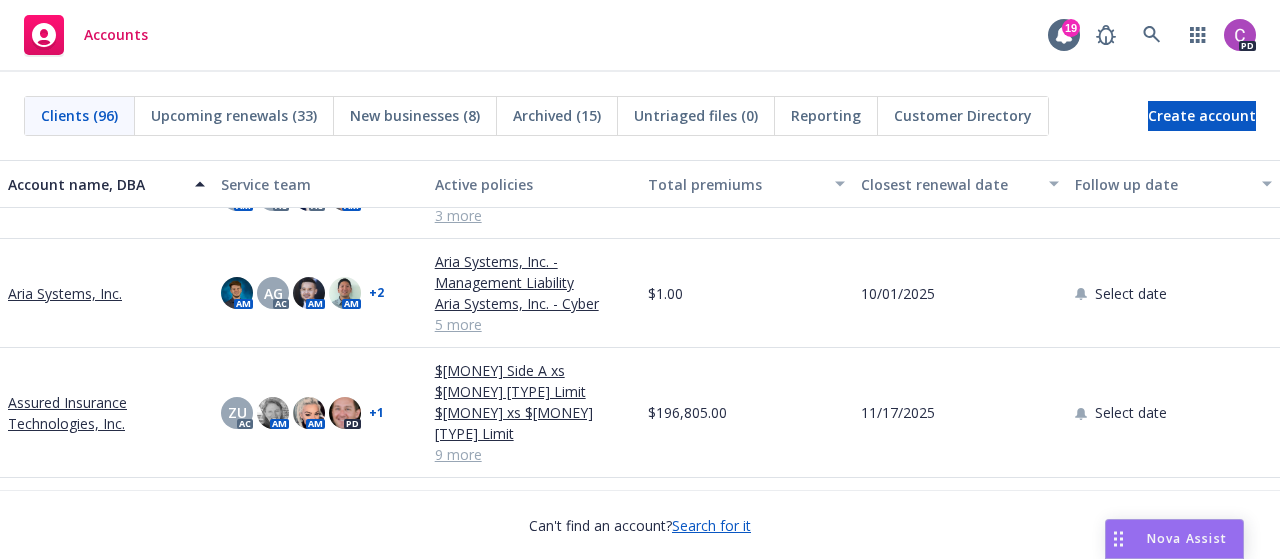 scroll, scrollTop: 458, scrollLeft: 0, axis: vertical 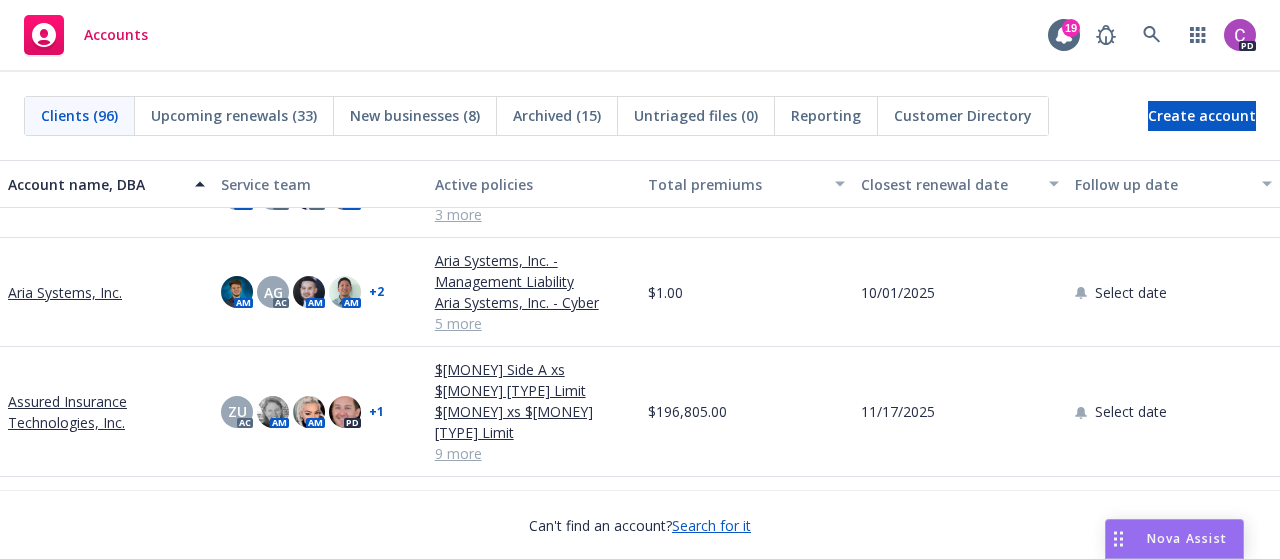 click on "Assured Insurance Technologies, Inc." at bounding box center (106, 412) 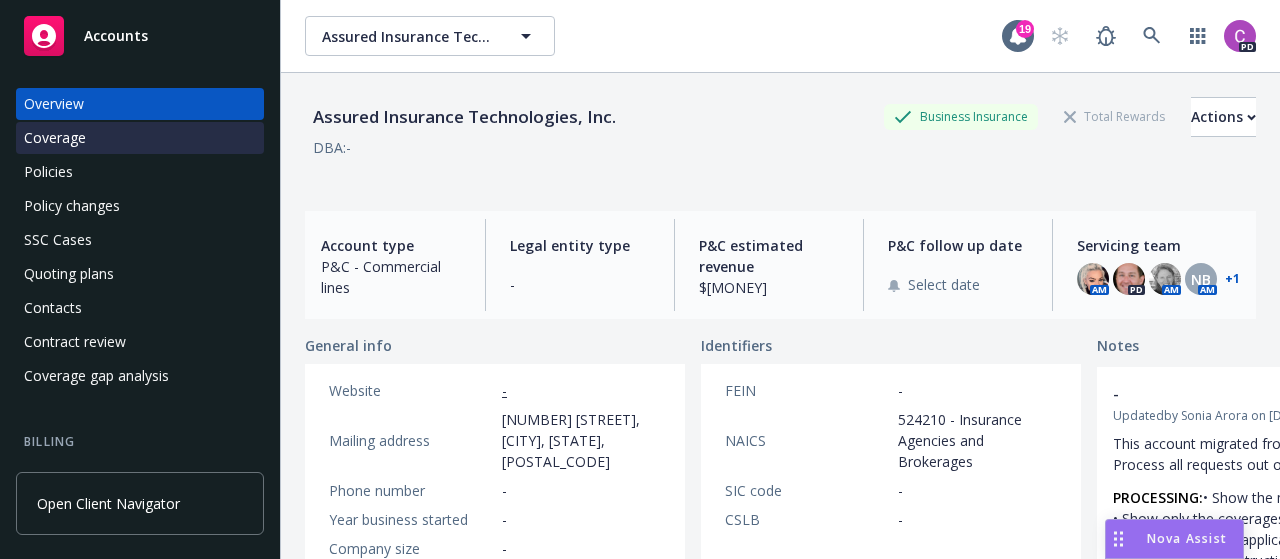 click on "Coverage" at bounding box center (140, 138) 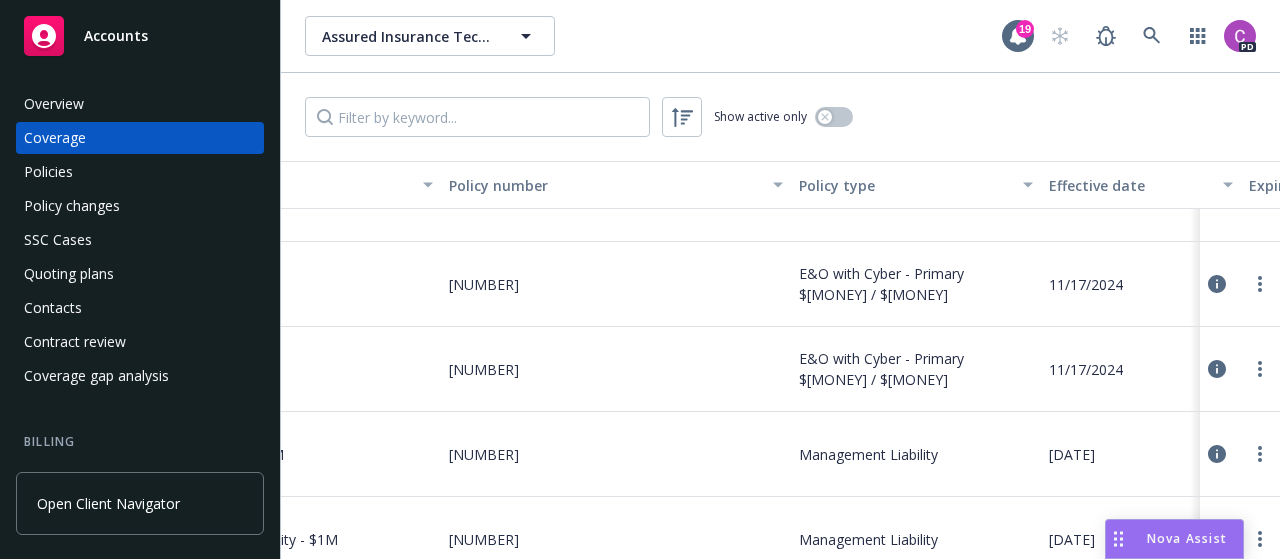 scroll, scrollTop: 1017, scrollLeft: 191, axis: both 